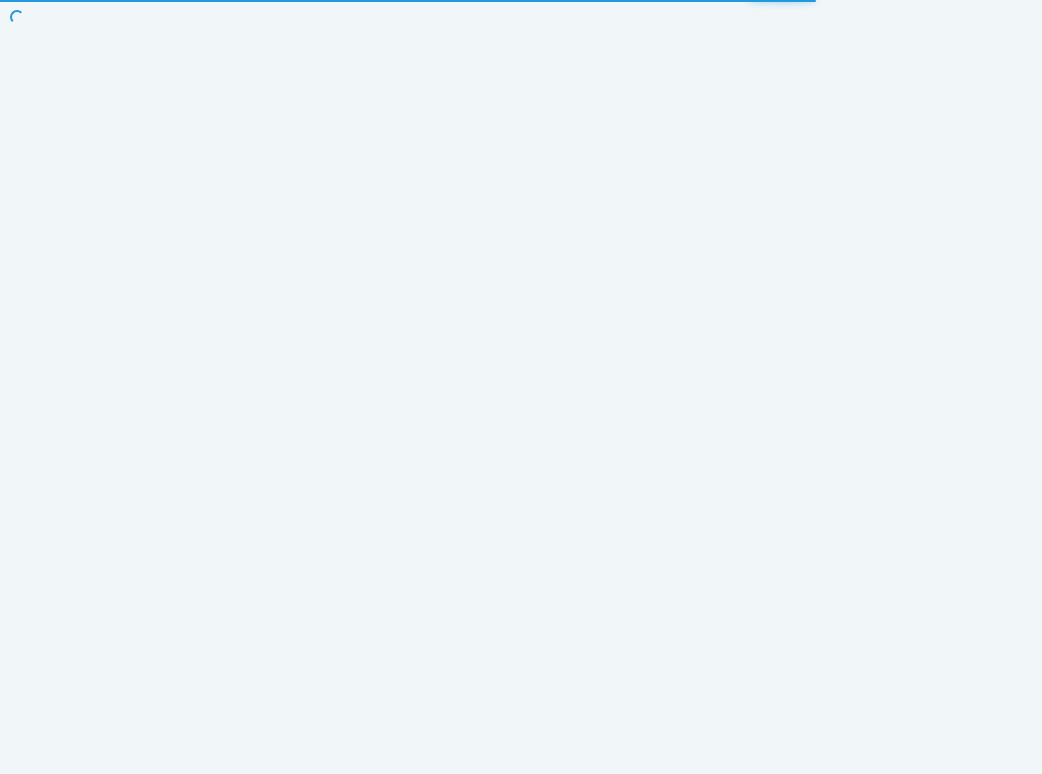 scroll, scrollTop: 0, scrollLeft: 0, axis: both 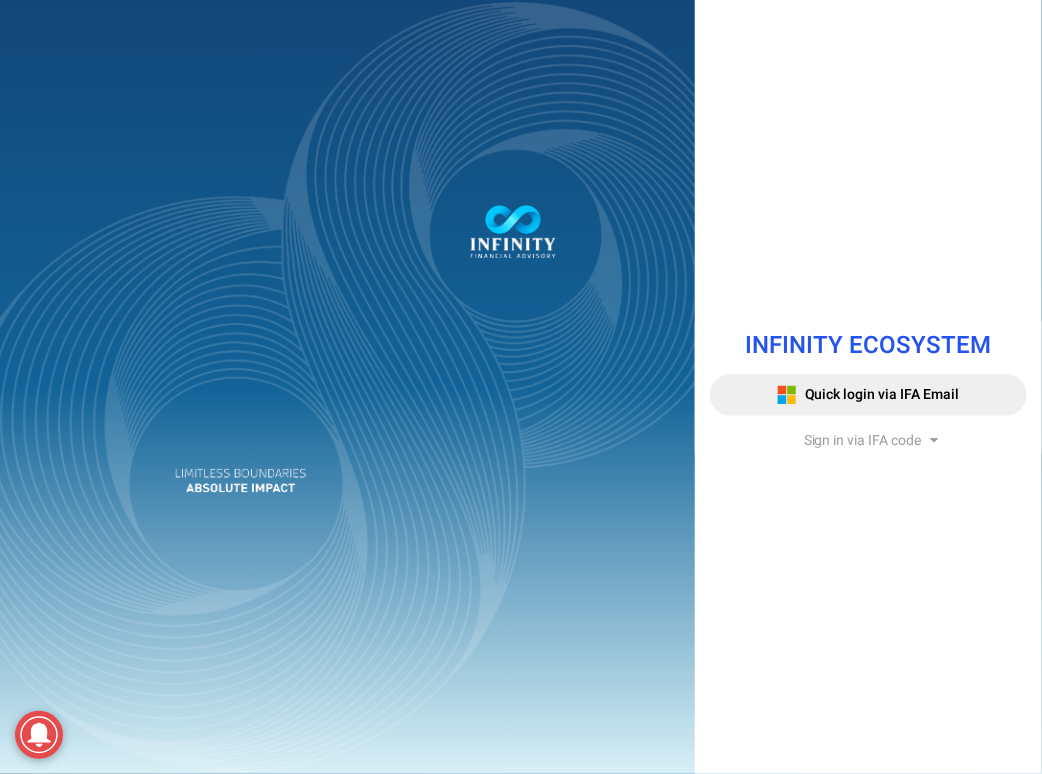 click on "Sign in via IFA code" at bounding box center (863, 440) 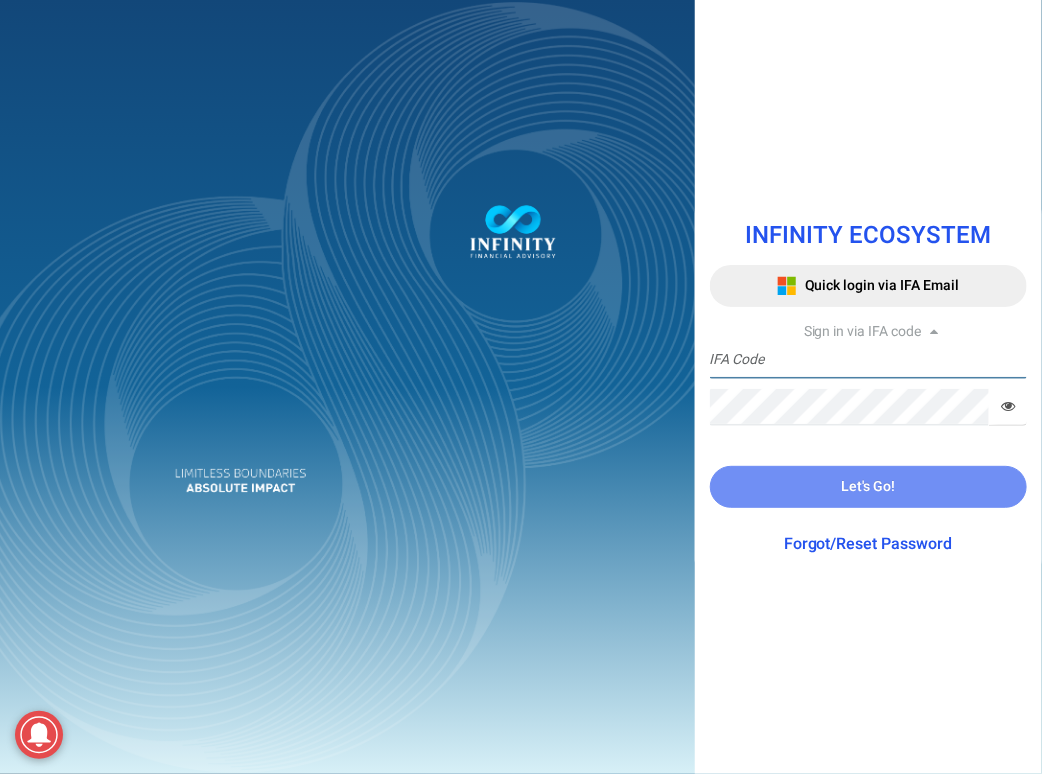 click at bounding box center [868, 360] 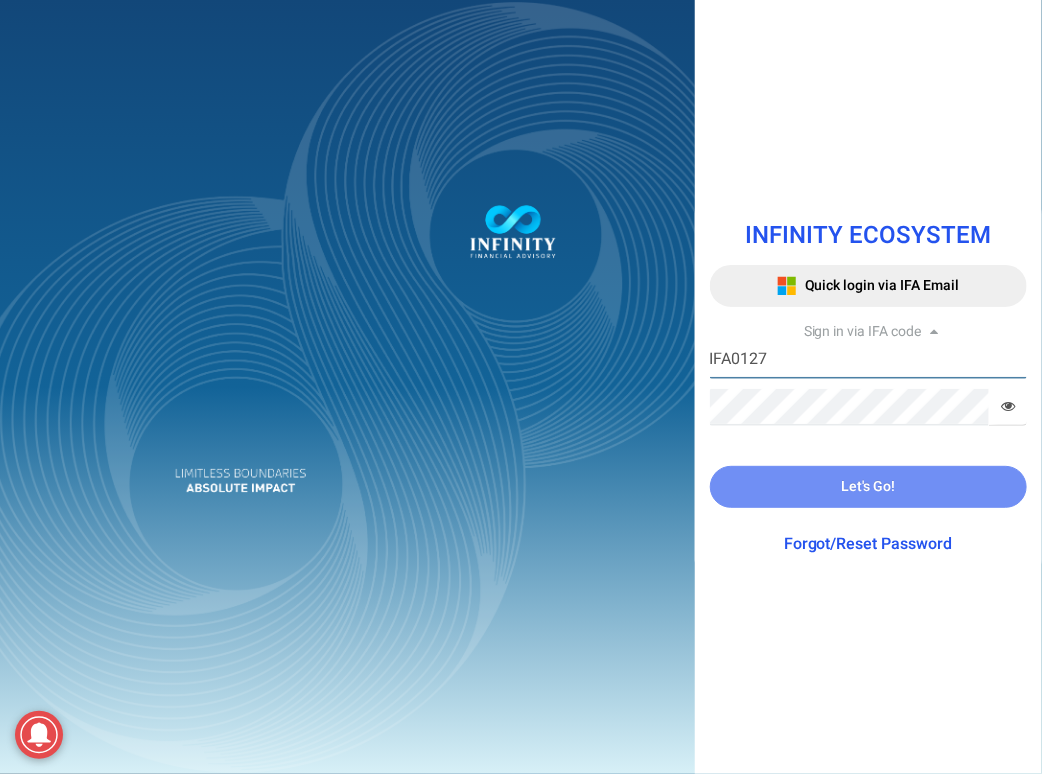 type on "IFA0127" 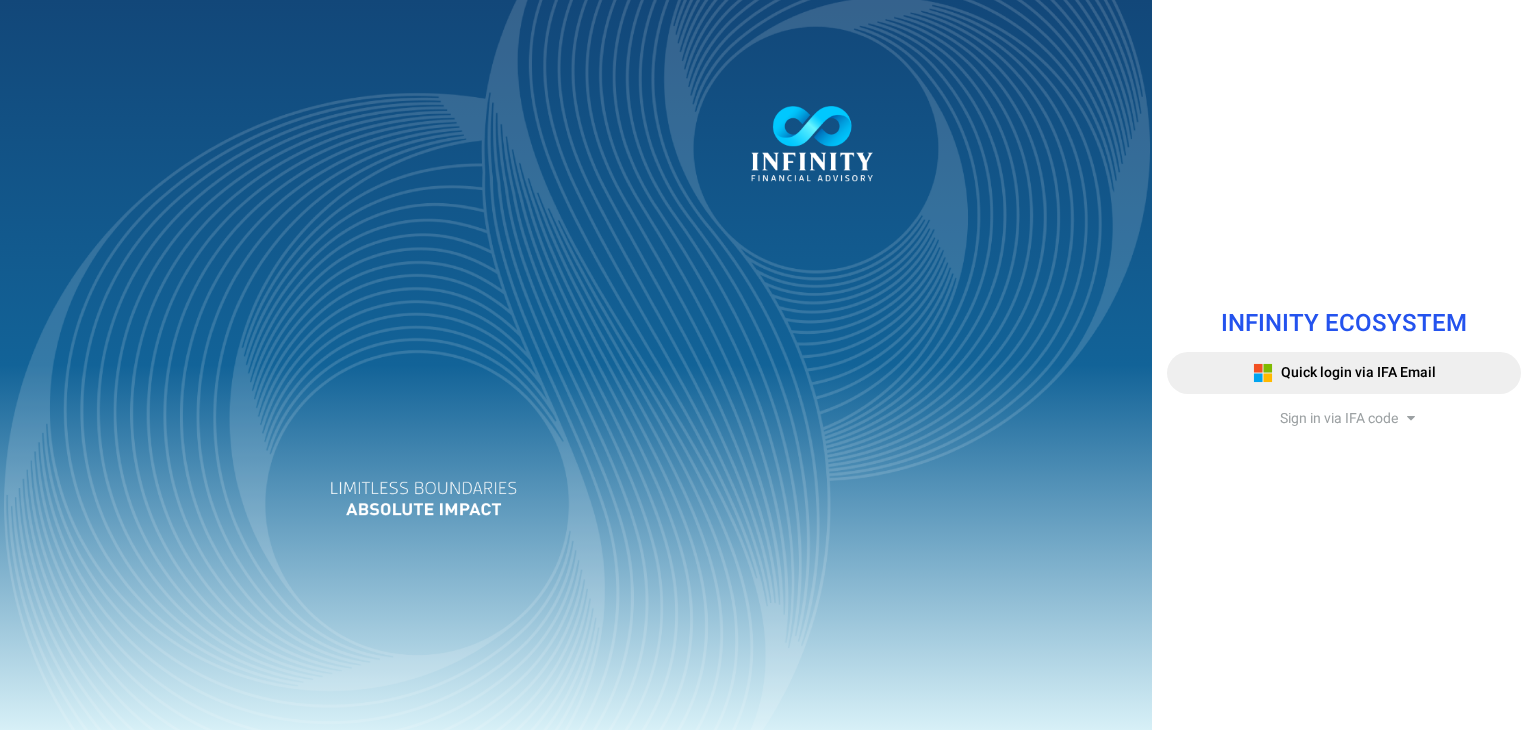 scroll, scrollTop: 0, scrollLeft: 0, axis: both 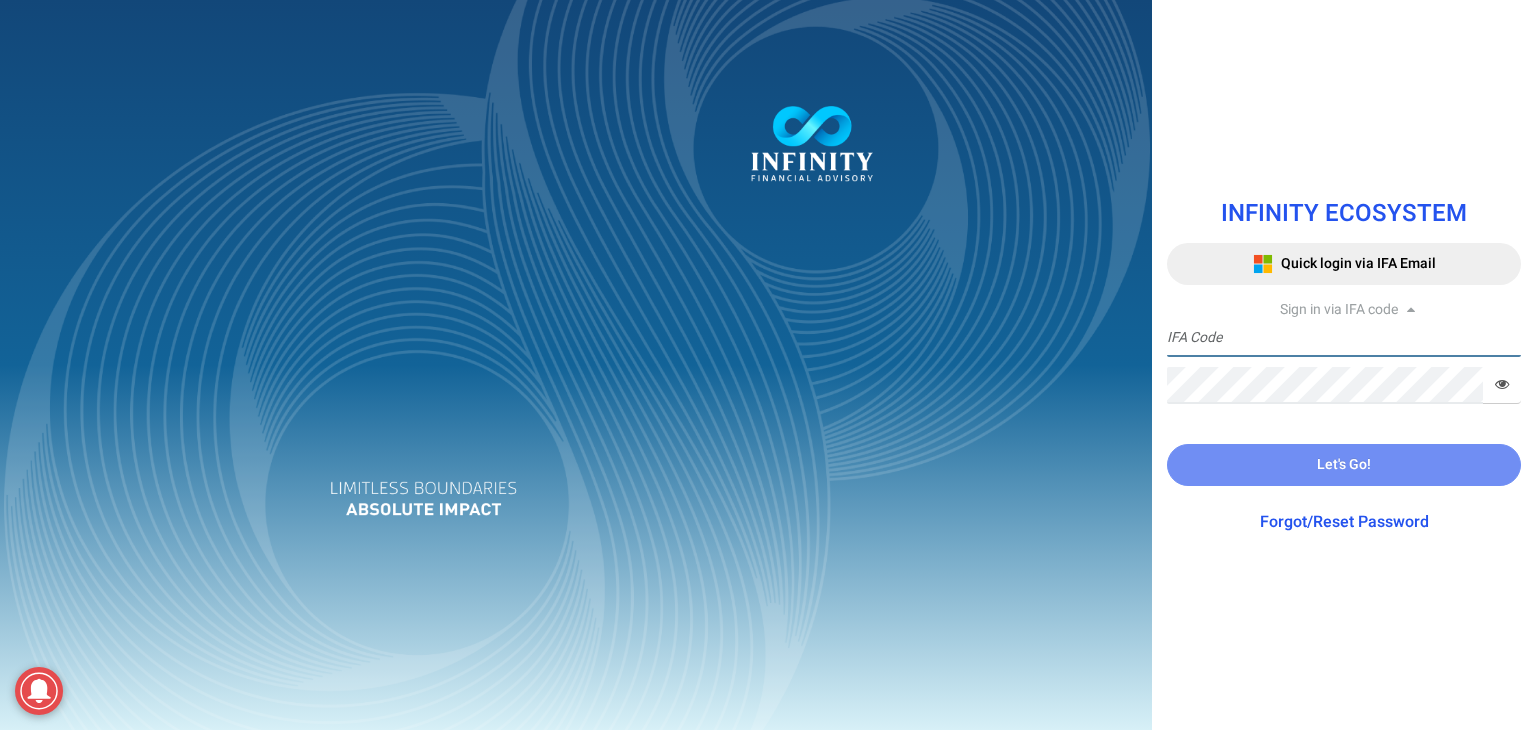 click at bounding box center [1344, 338] 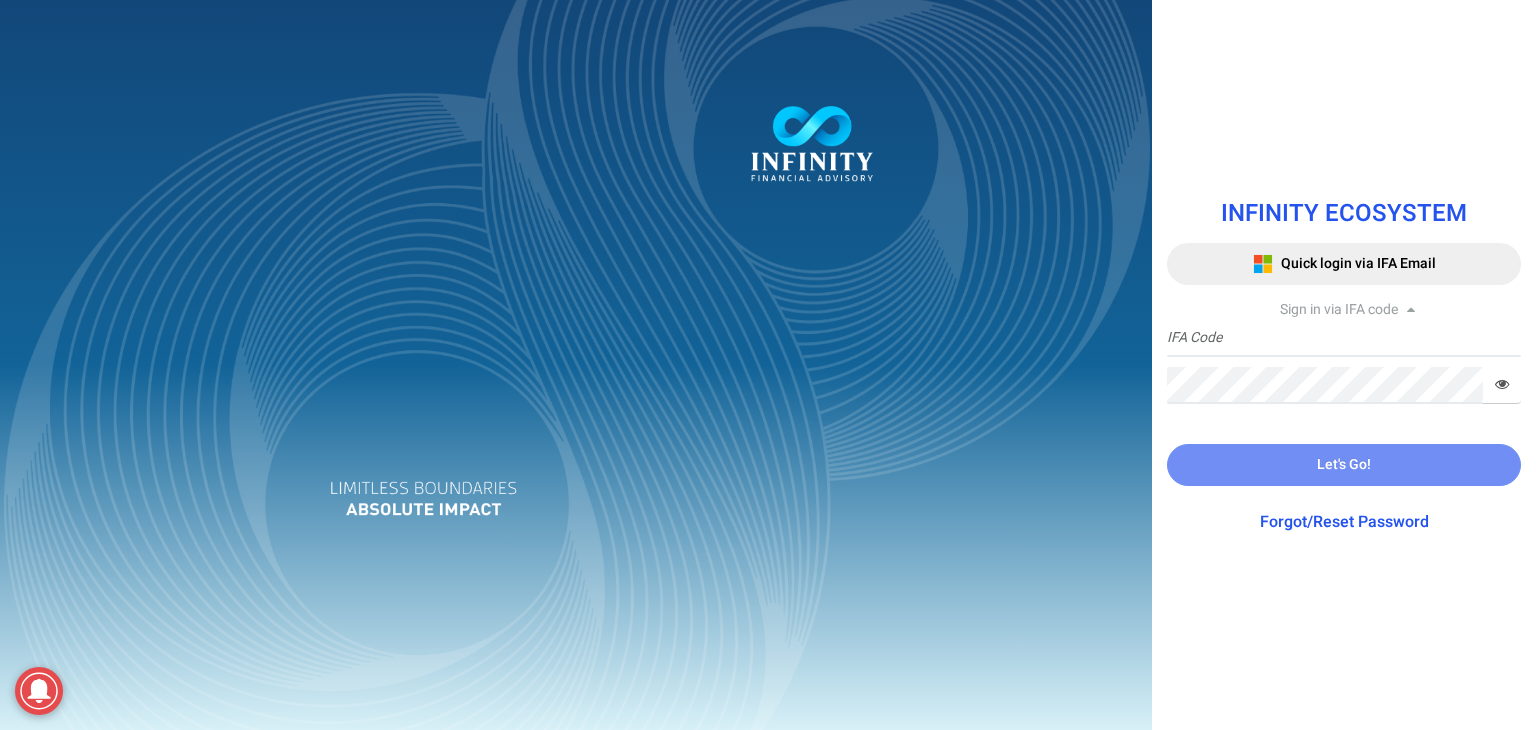 click on "INFINITY ECOSYSTEM
Quick login via IFA Email
Sign in via IFA code
IFA Code Required
Password Required
Your connection is not secure. Please click  here  to login the system with secured connection.
Let's Go!
Forgot/Reset Password
Infinity Financial Advisory. Copyright [YEAR]. All rights reserved." at bounding box center [1344, 364] 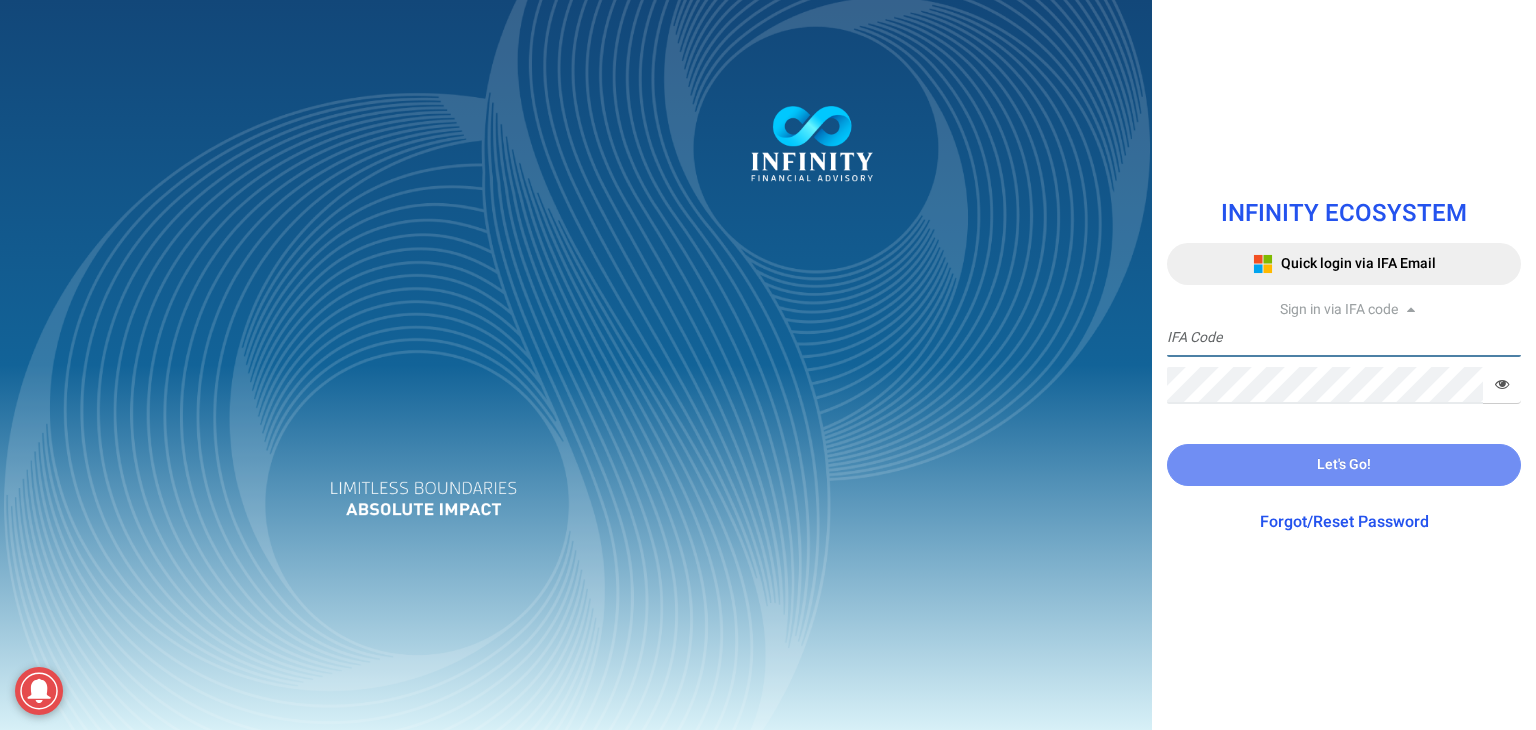 click at bounding box center (1344, 338) 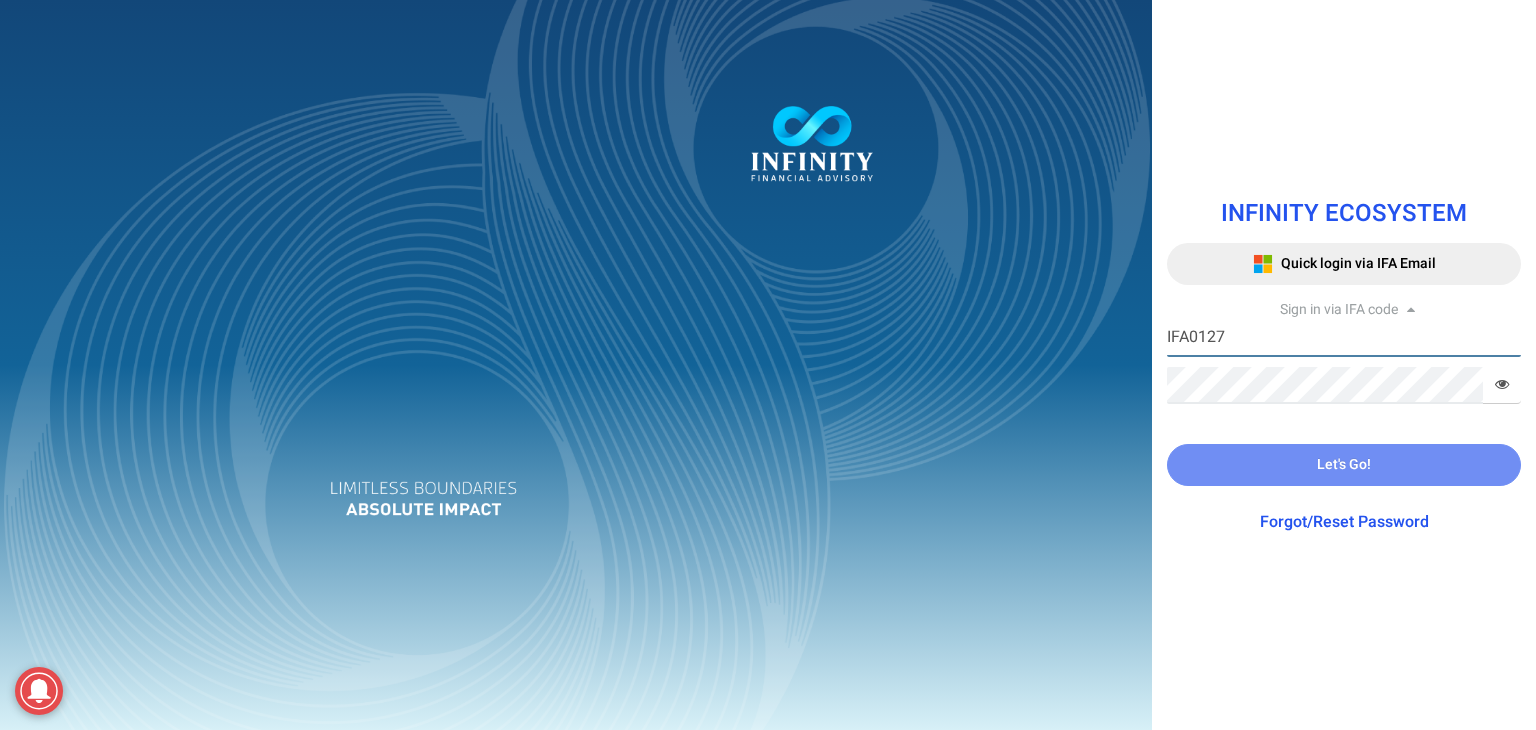 type on "IFA0127" 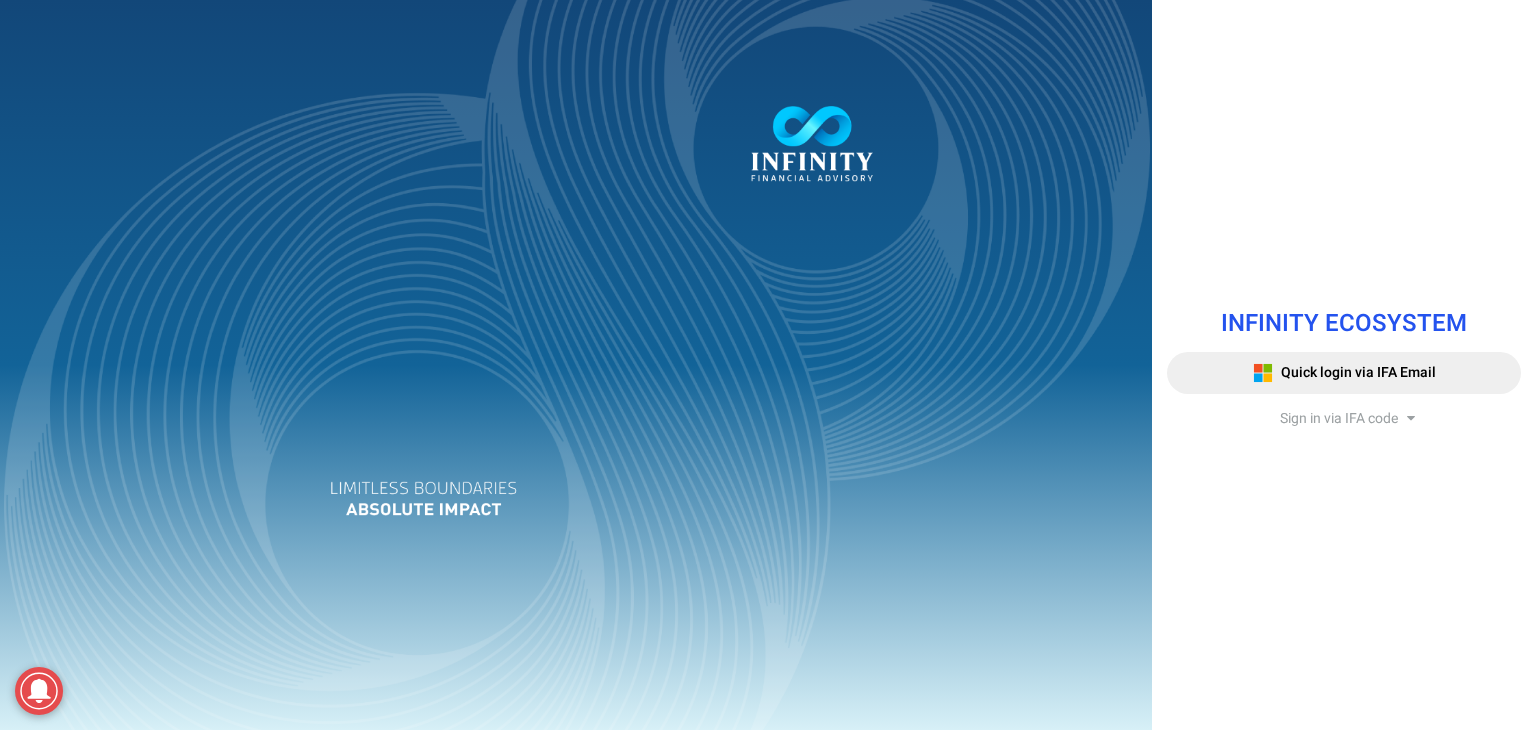 scroll, scrollTop: 0, scrollLeft: 0, axis: both 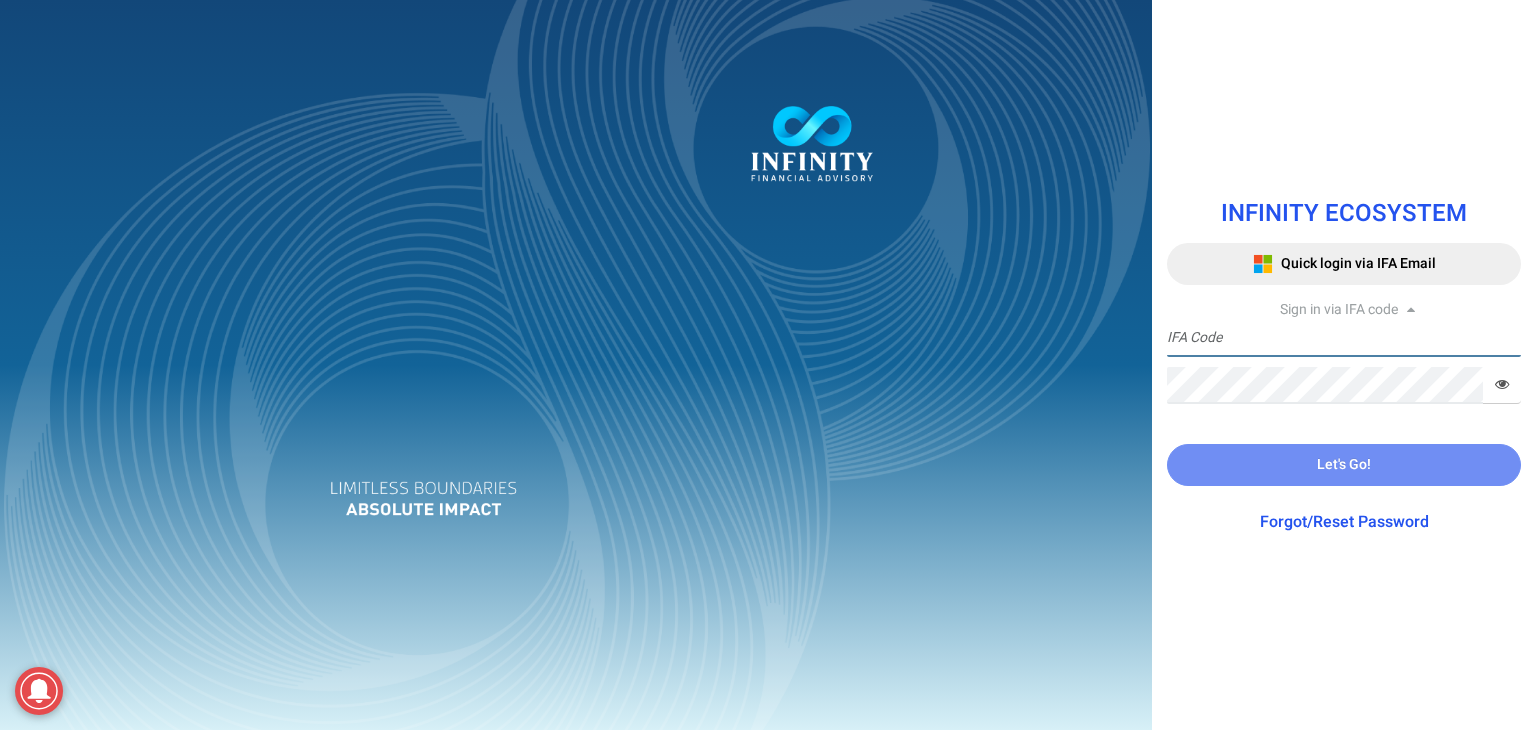 click at bounding box center [1344, 338] 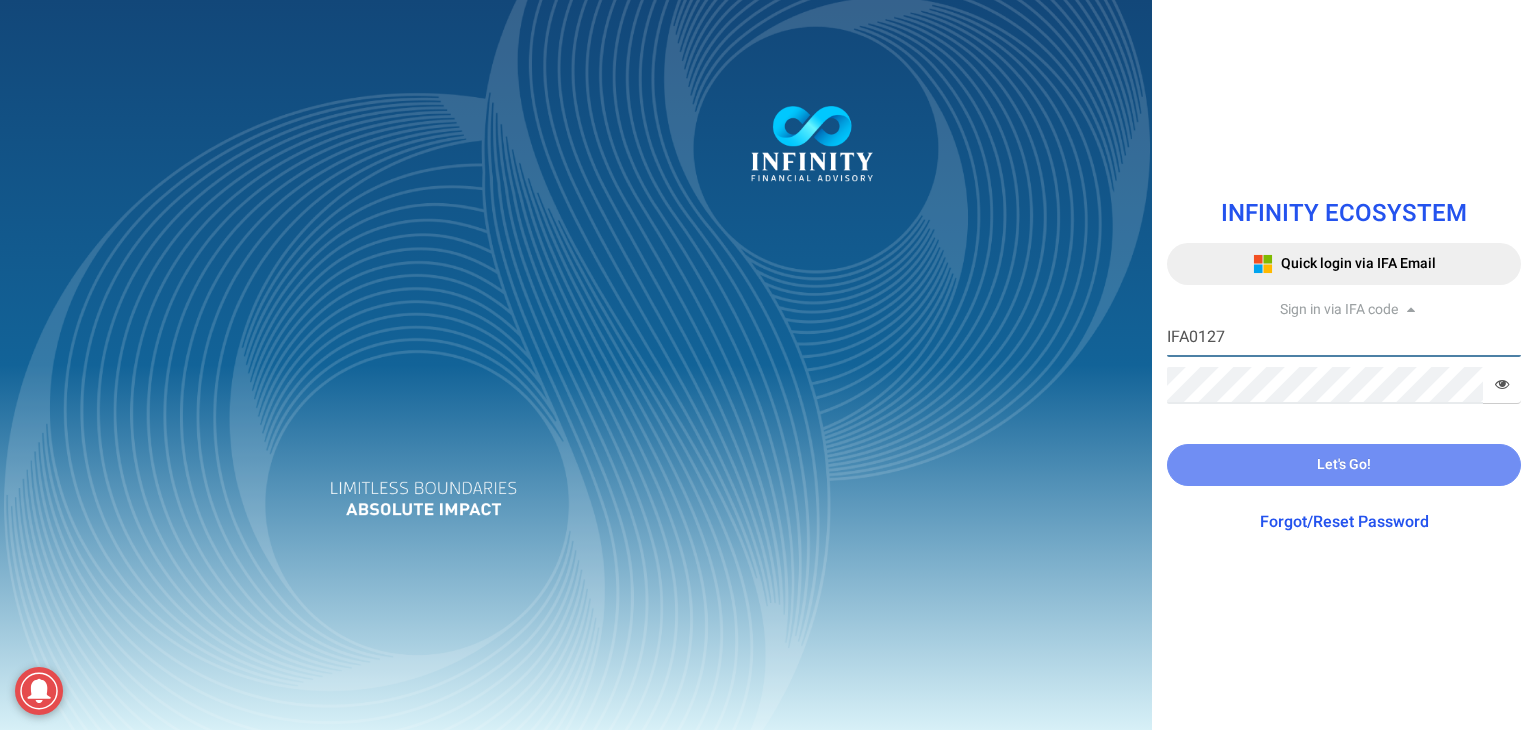 type on "IFA0127" 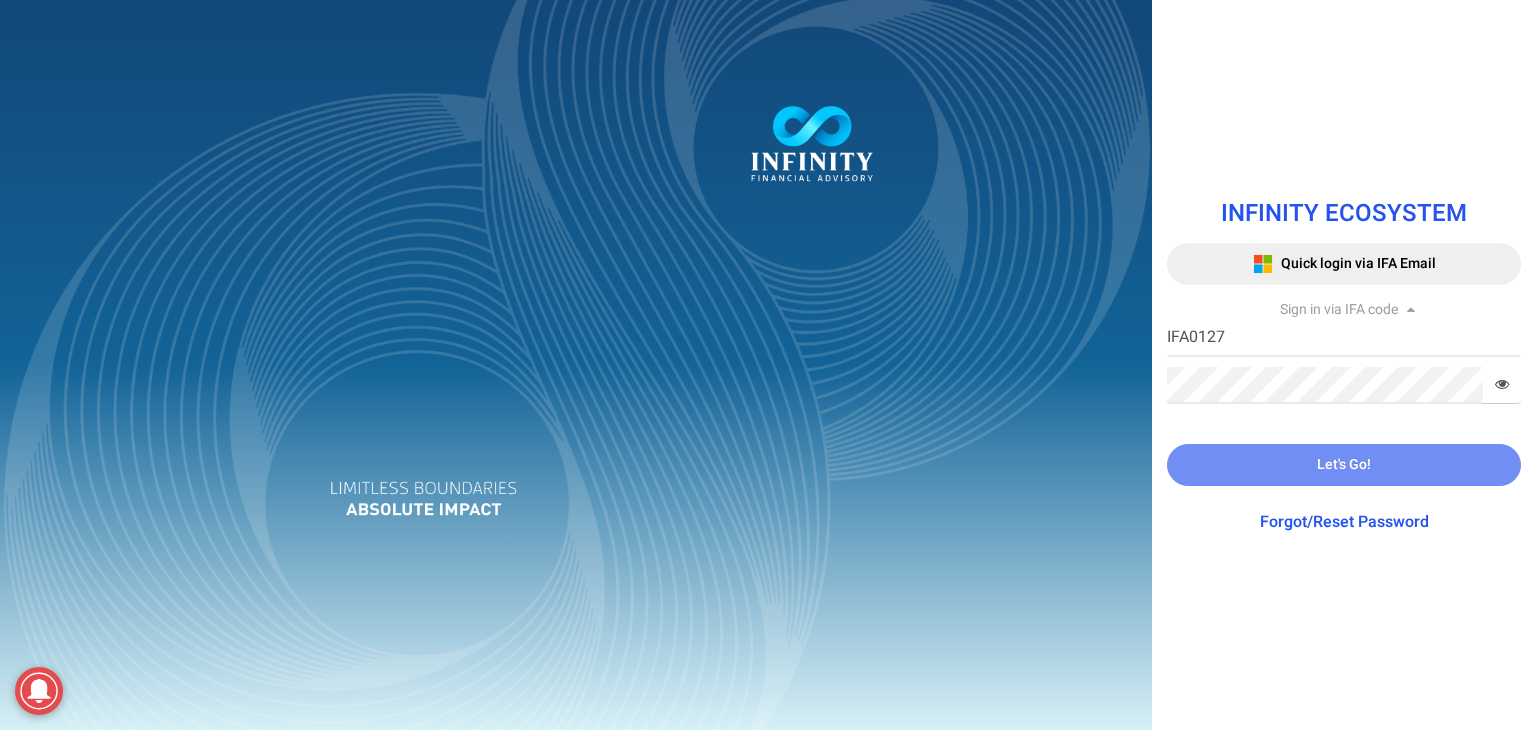 click on "IFA0127
IFA Code Required
Password Required" at bounding box center (1344, 362) 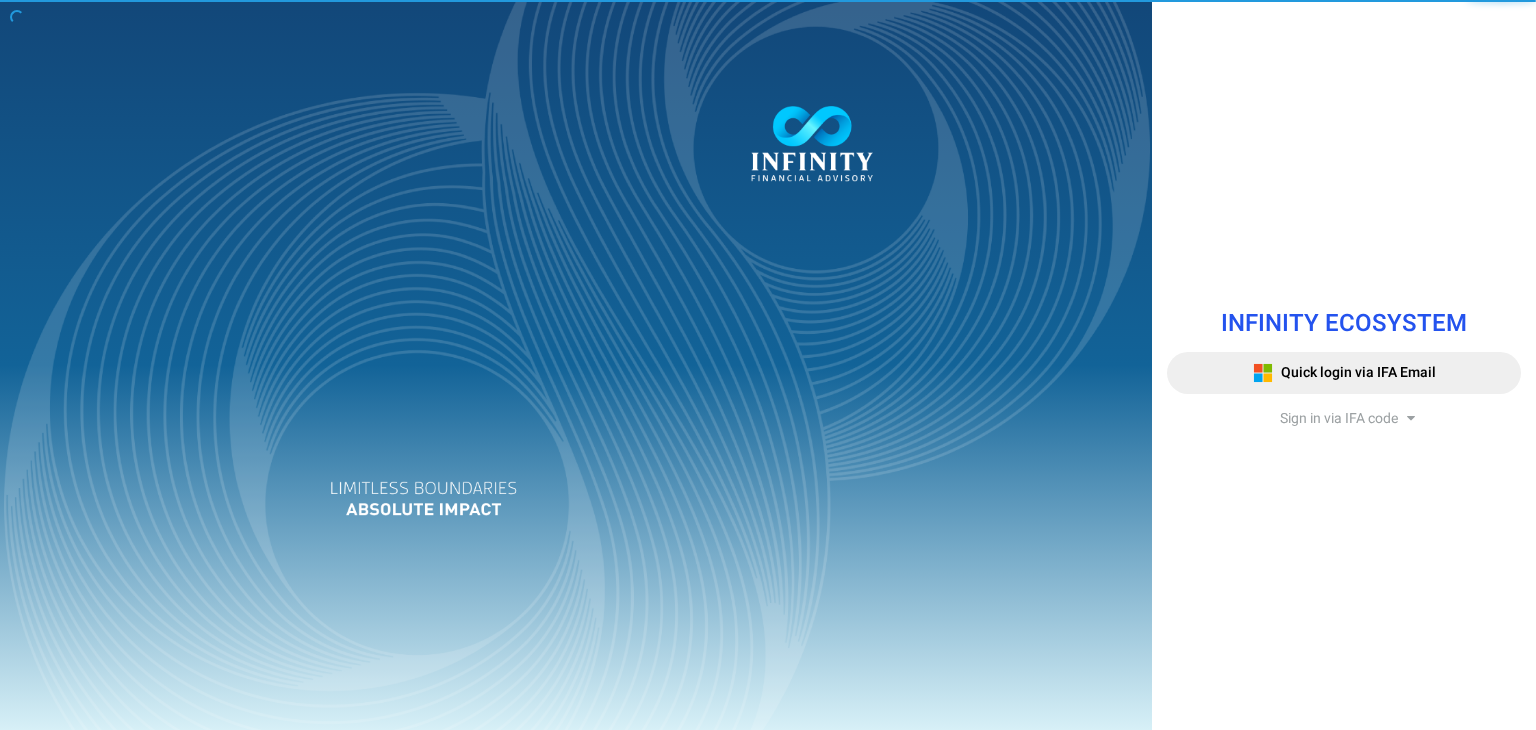scroll, scrollTop: 0, scrollLeft: 0, axis: both 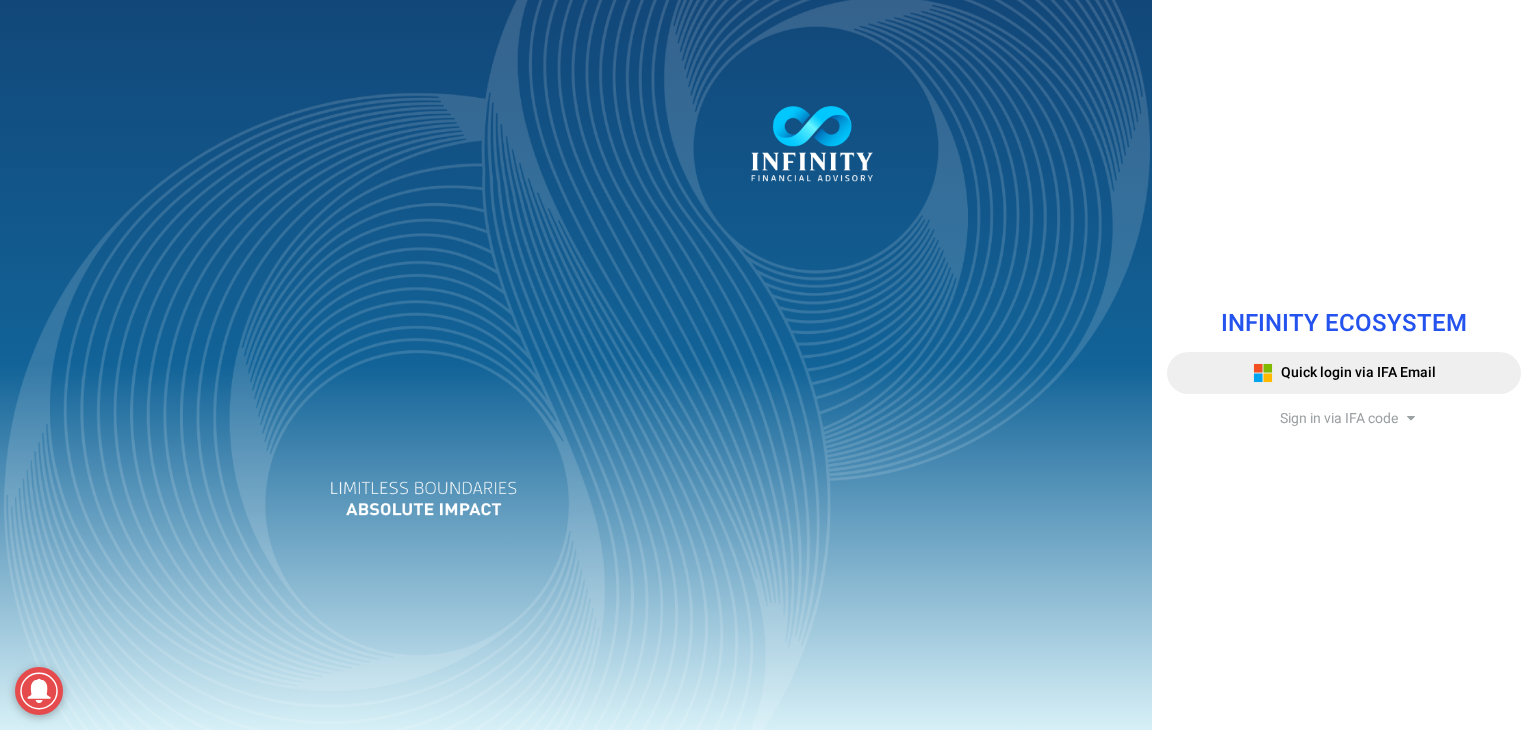 click on "Sign in via IFA code" at bounding box center (1339, 418) 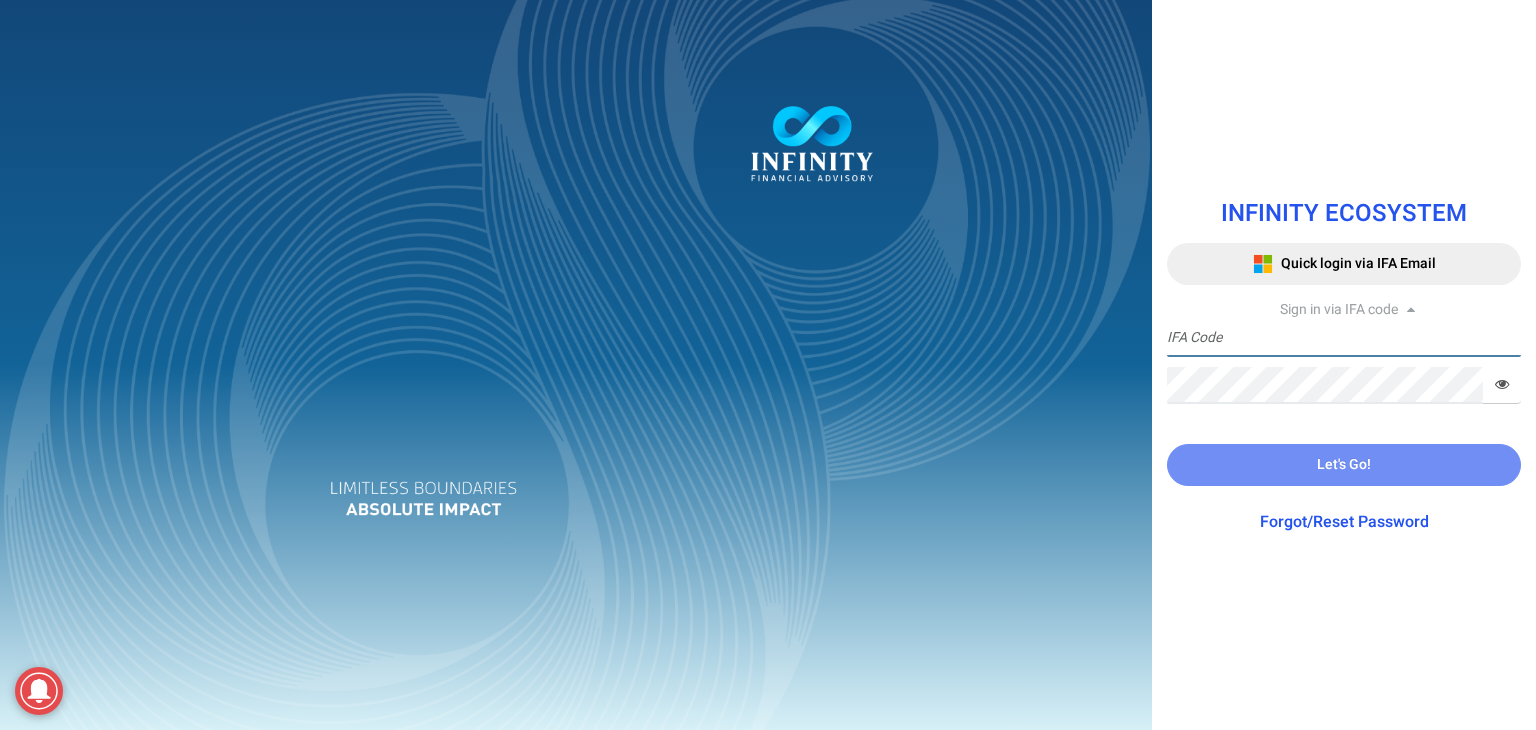 click at bounding box center [1344, 338] 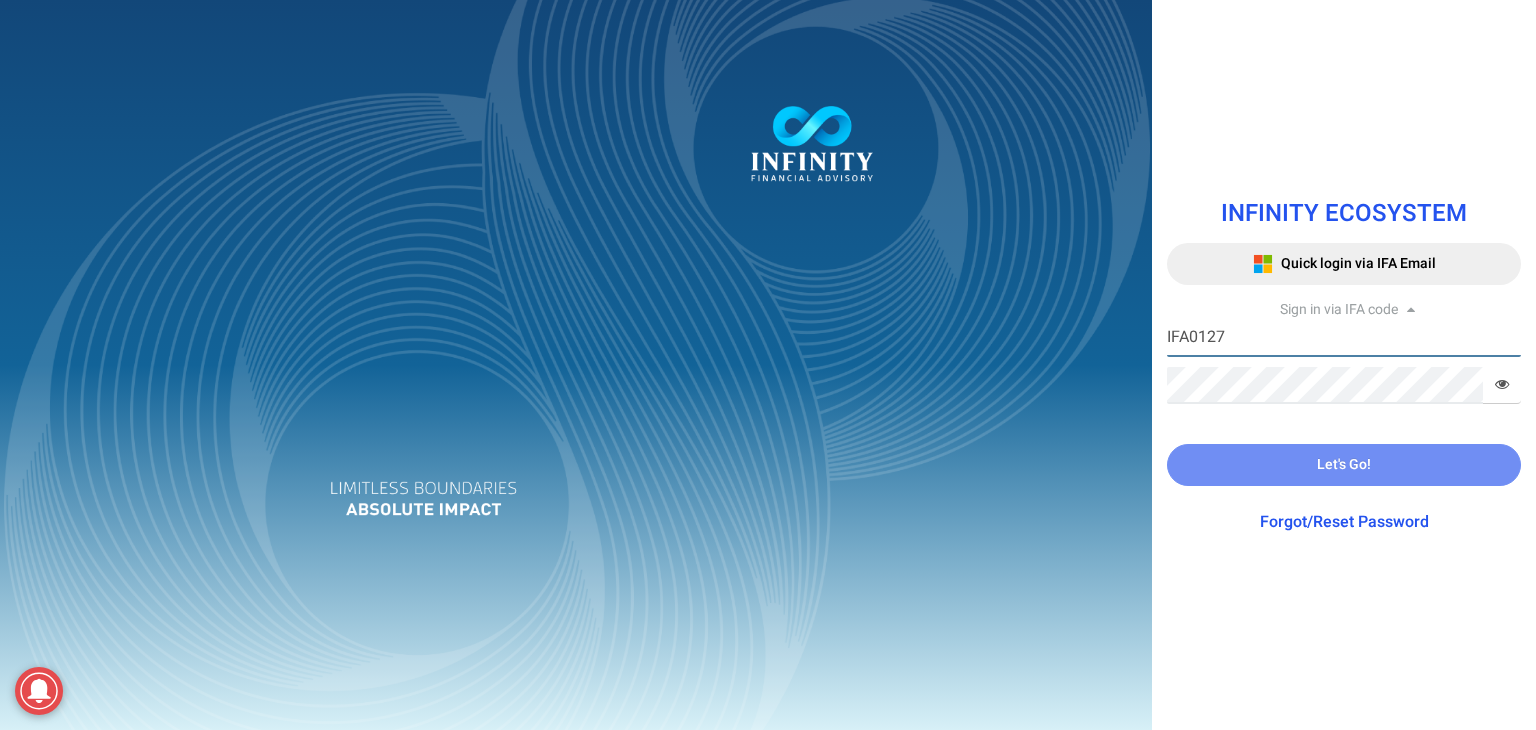 type on "IFA0127" 